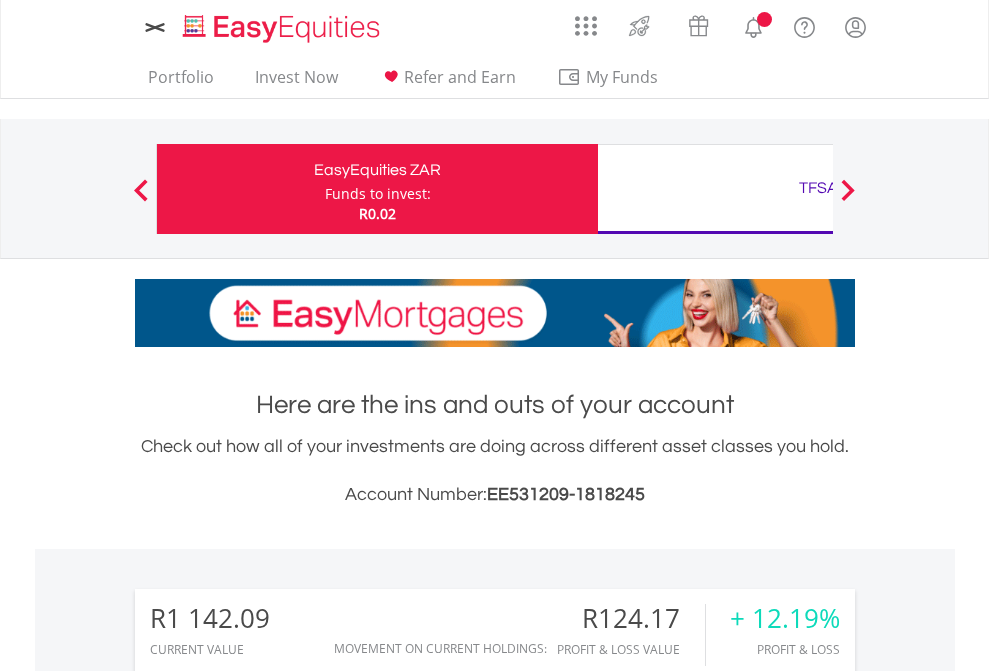 scroll, scrollTop: 0, scrollLeft: 0, axis: both 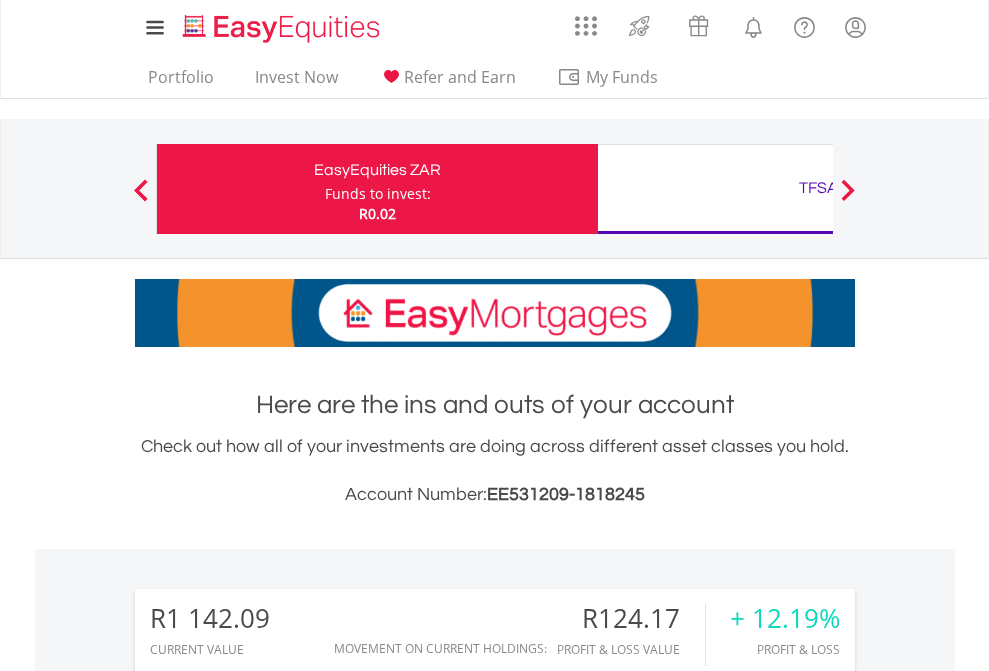click on "Funds to invest:" at bounding box center (378, 194) 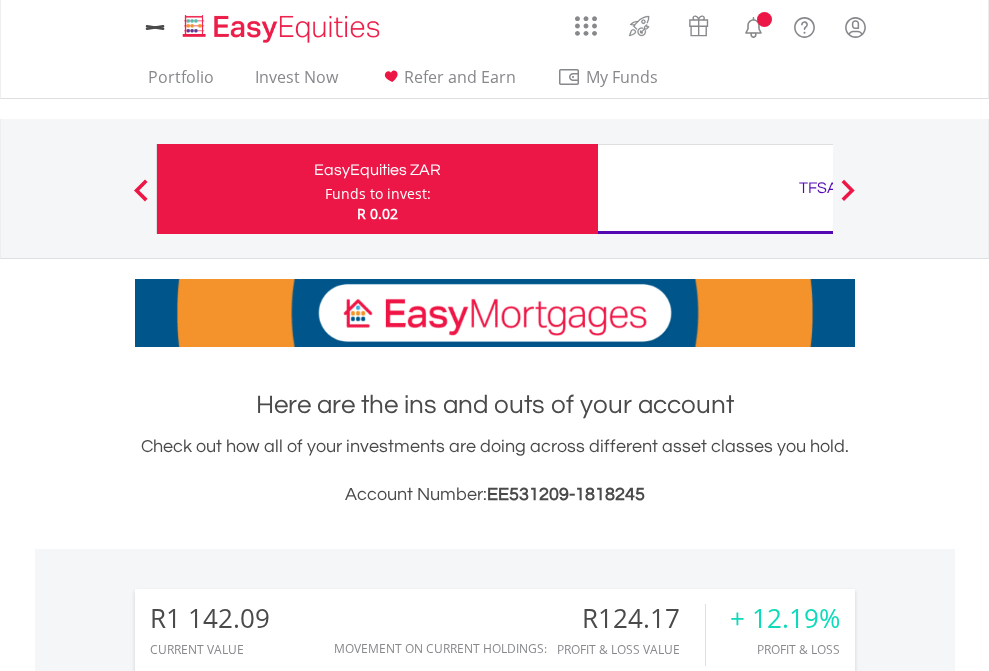 scroll, scrollTop: 0, scrollLeft: 0, axis: both 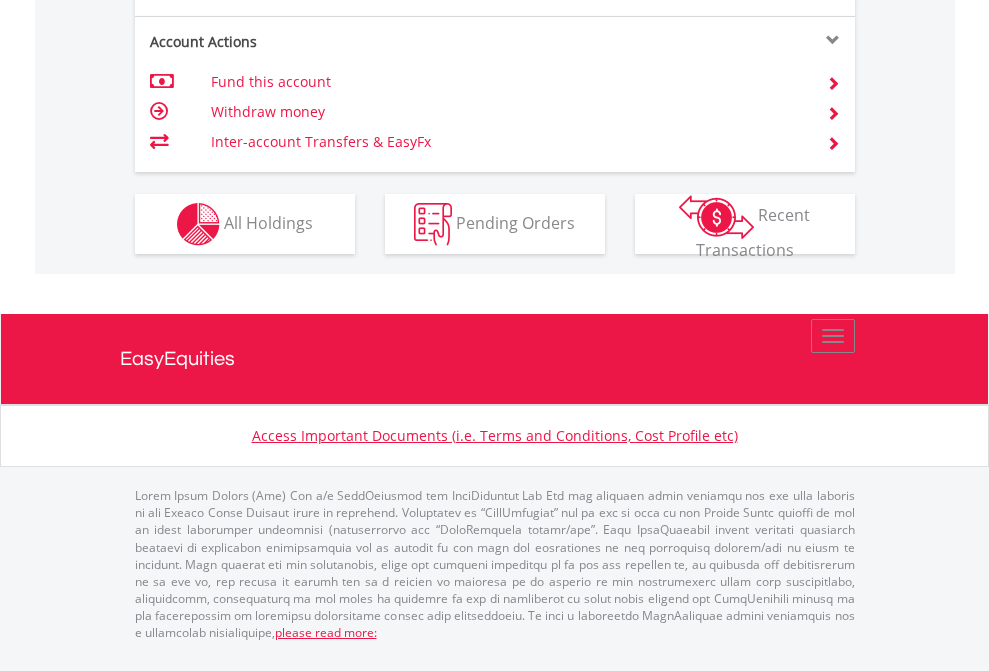 click on "Investment types" at bounding box center [706, -337] 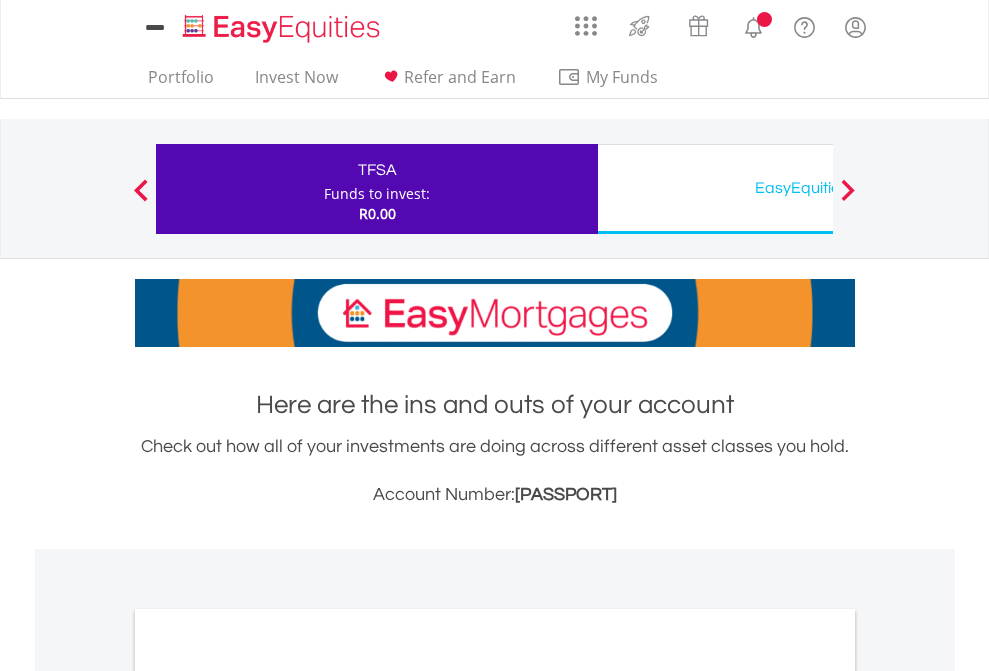 scroll, scrollTop: 0, scrollLeft: 0, axis: both 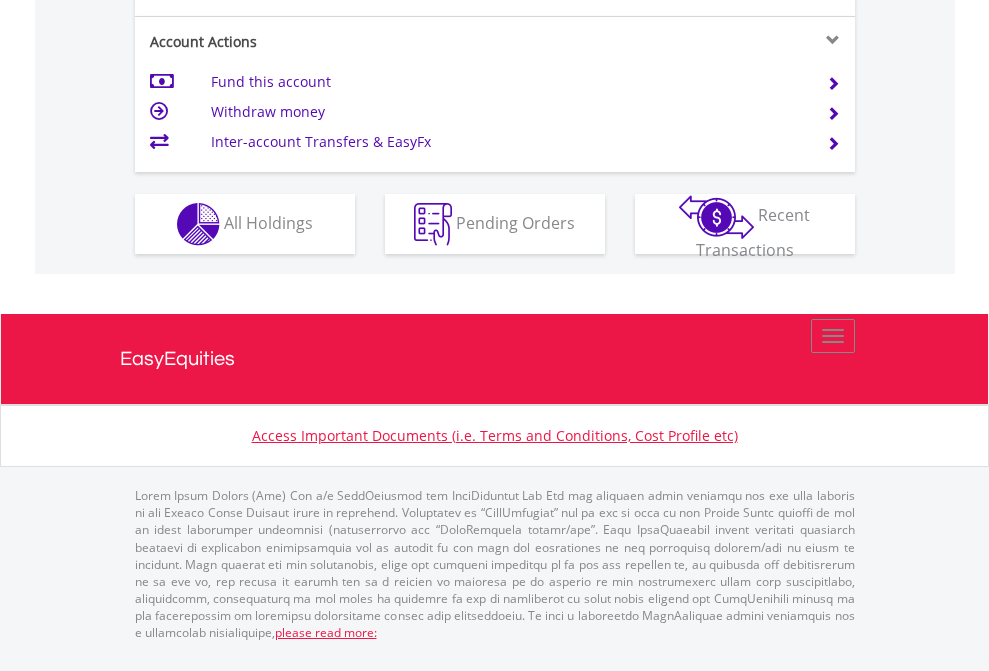 click on "Investment types" at bounding box center [706, -337] 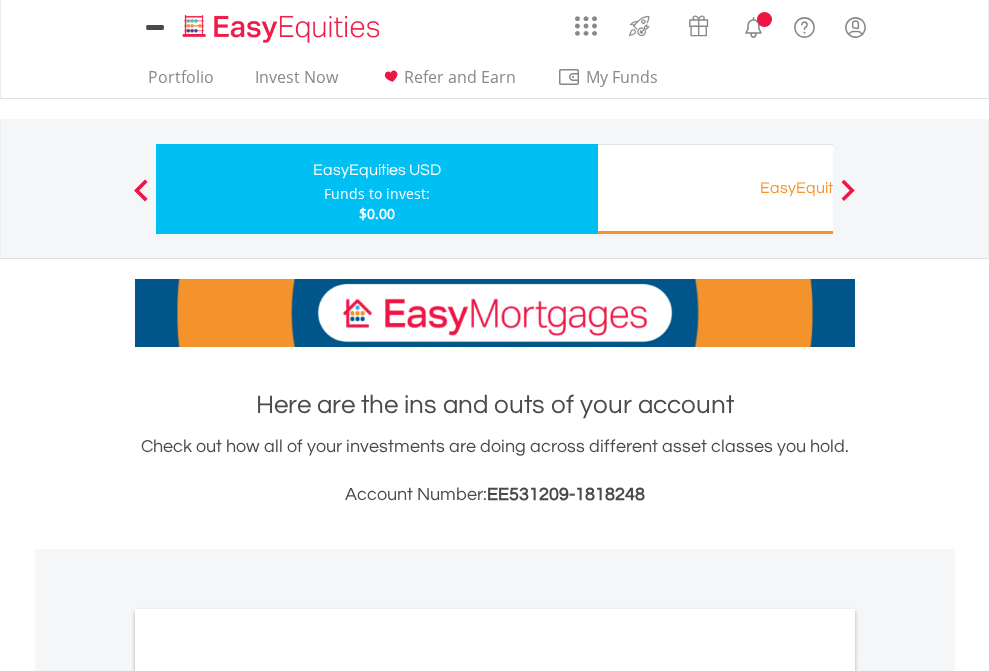 scroll, scrollTop: 0, scrollLeft: 0, axis: both 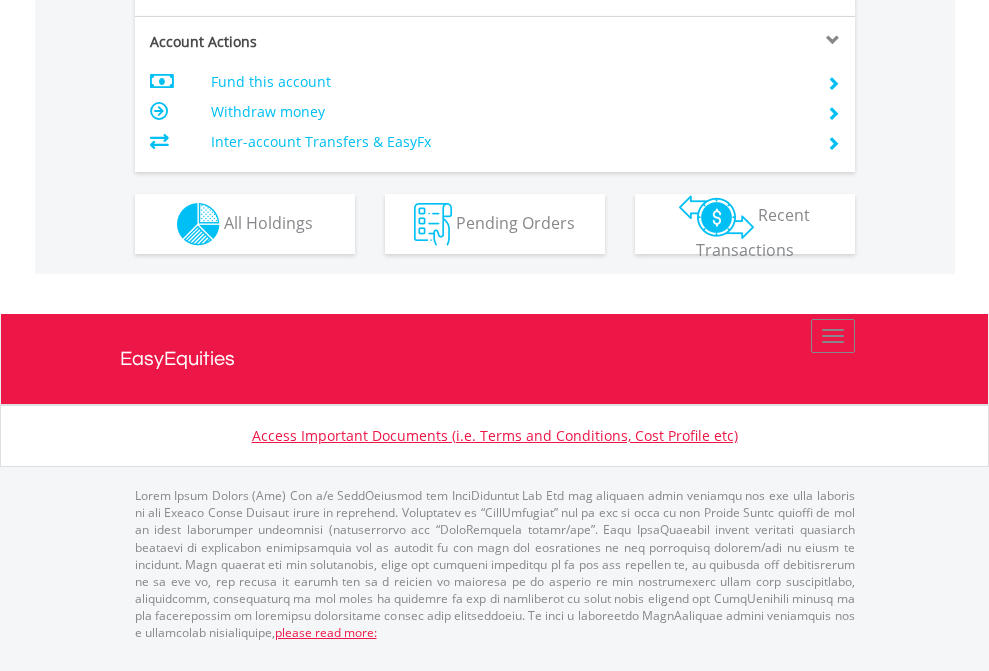 click on "Investment types" at bounding box center (706, -337) 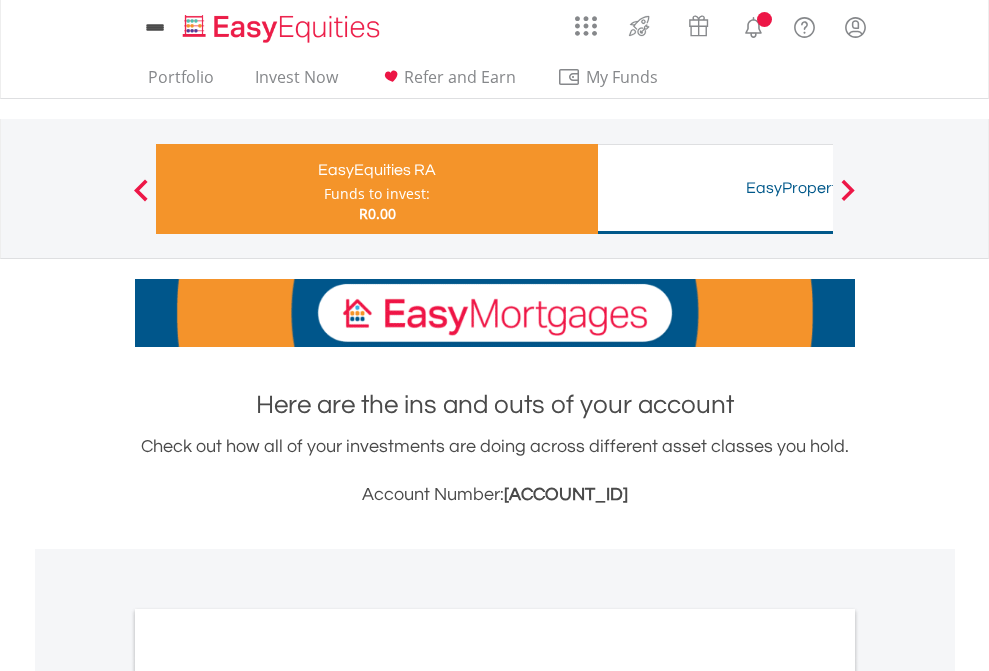 scroll, scrollTop: 0, scrollLeft: 0, axis: both 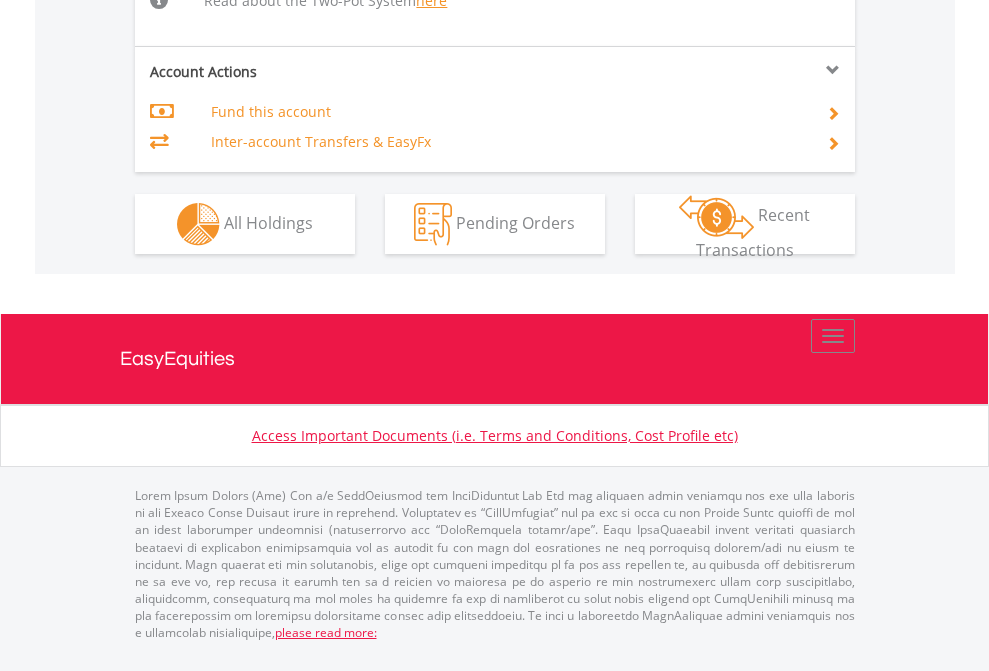 click on "Investment types" at bounding box center (706, -518) 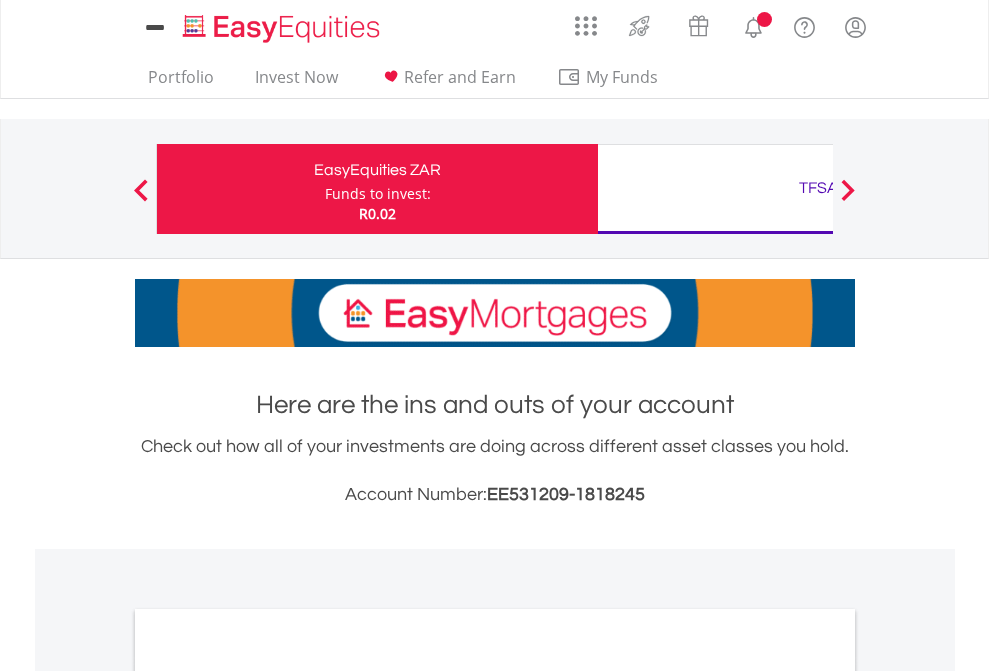 scroll, scrollTop: 1202, scrollLeft: 0, axis: vertical 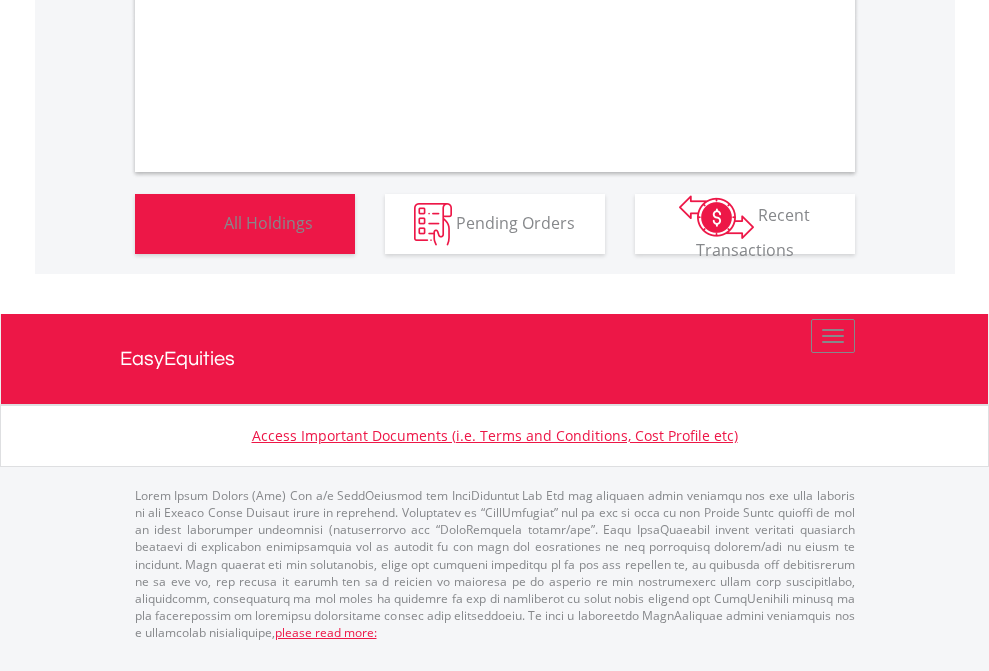 click on "All Holdings" at bounding box center (268, 222) 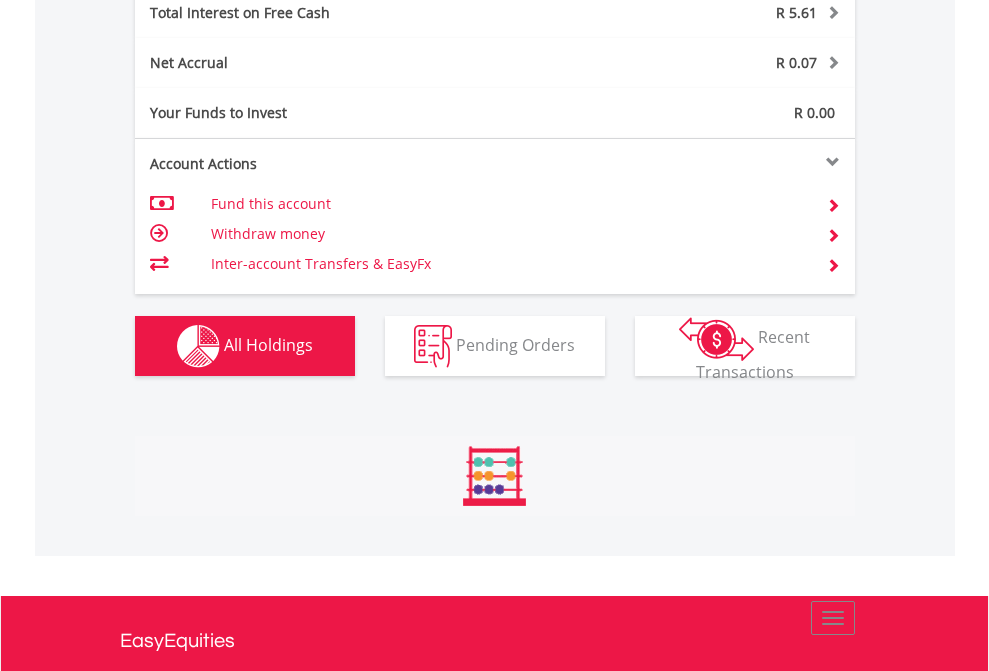 scroll, scrollTop: 999808, scrollLeft: 999687, axis: both 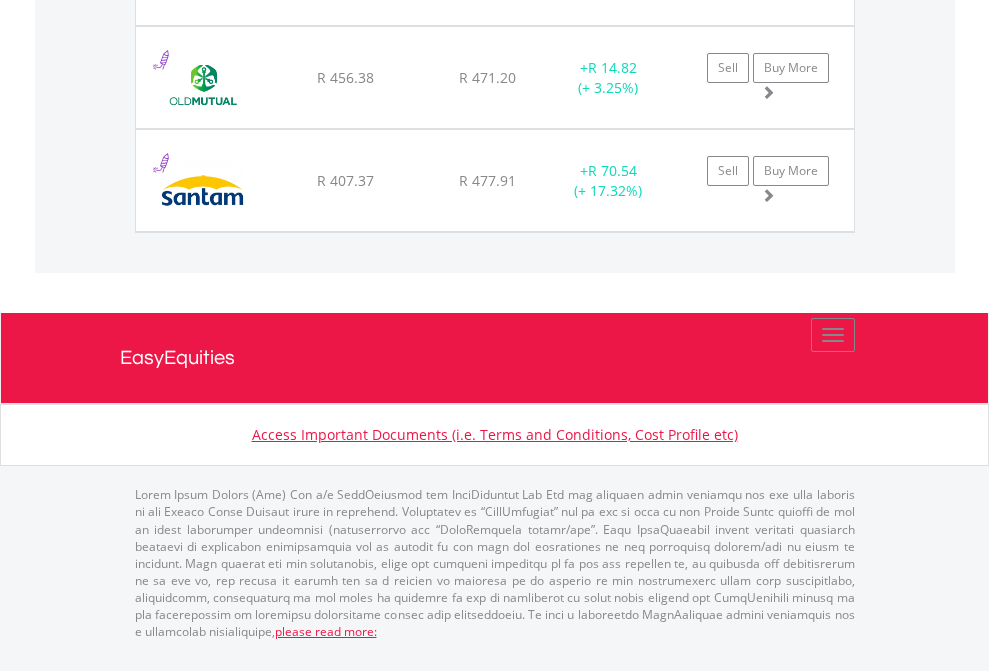 click on "TFSA" at bounding box center [818, -1625] 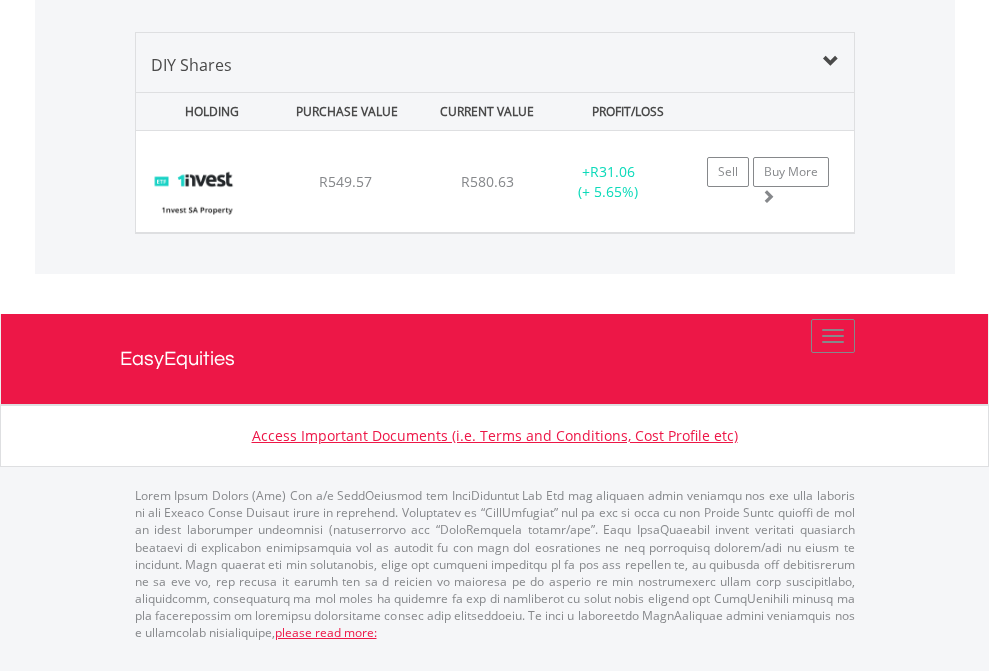 scroll, scrollTop: 2225, scrollLeft: 0, axis: vertical 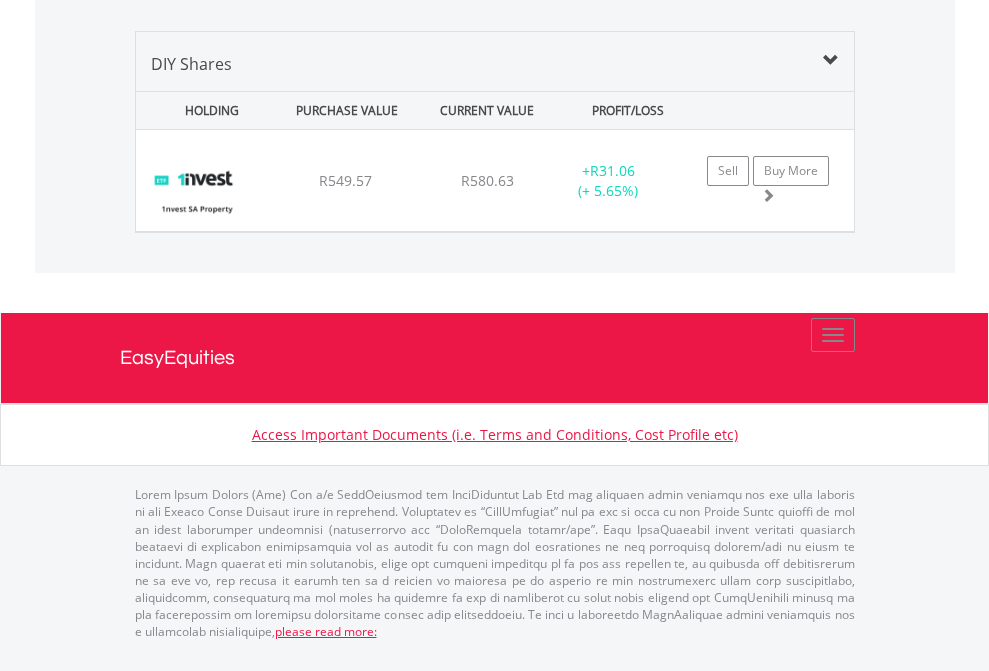 click on "EasyEquities USD" at bounding box center (818, -1339) 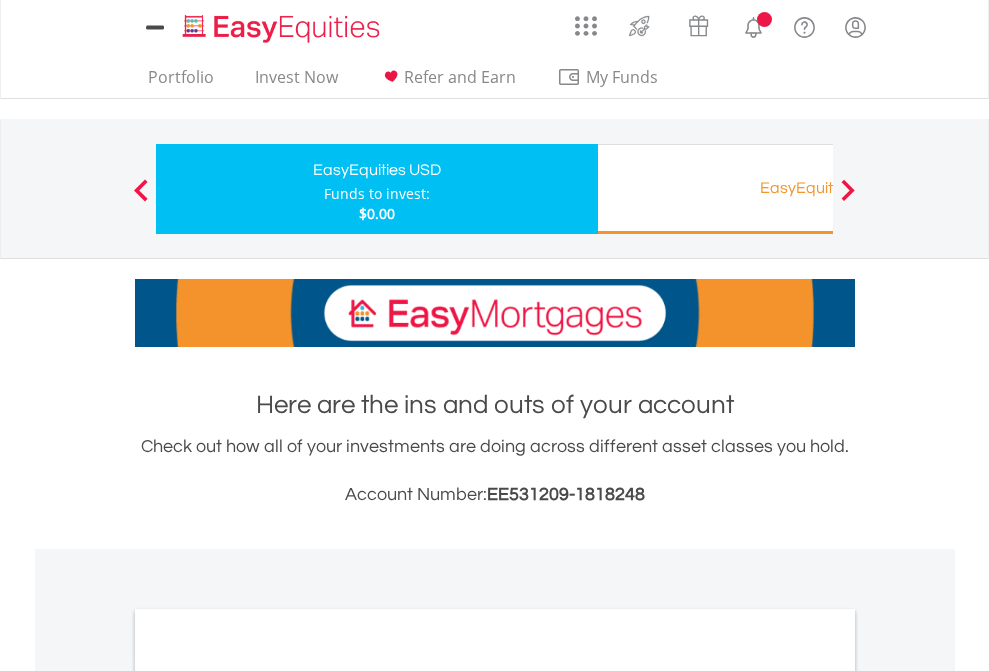 scroll, scrollTop: 0, scrollLeft: 0, axis: both 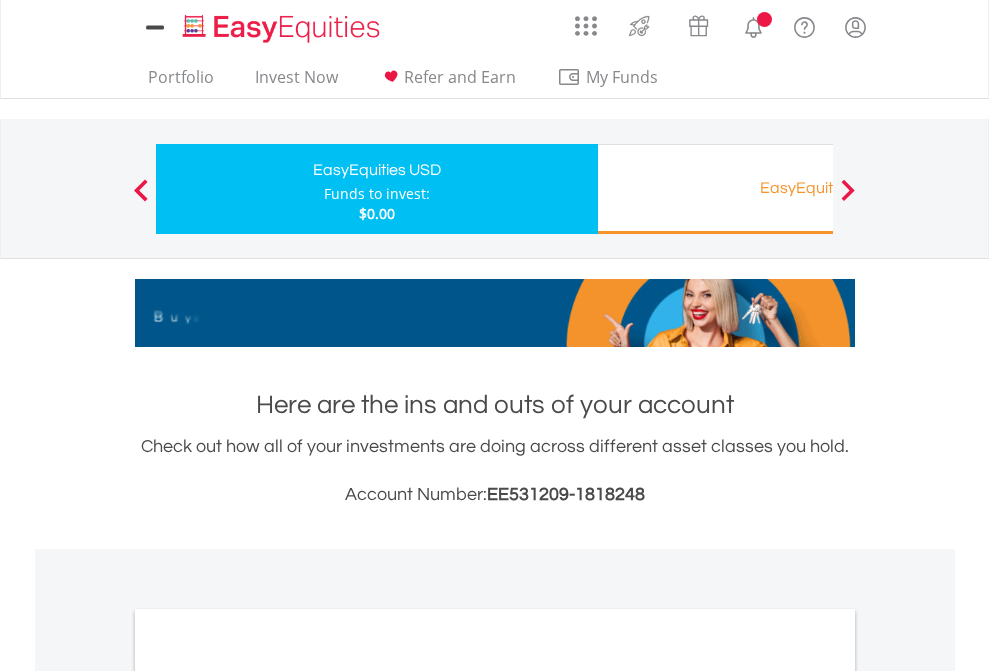 click on "All Holdings" at bounding box center [268, 1096] 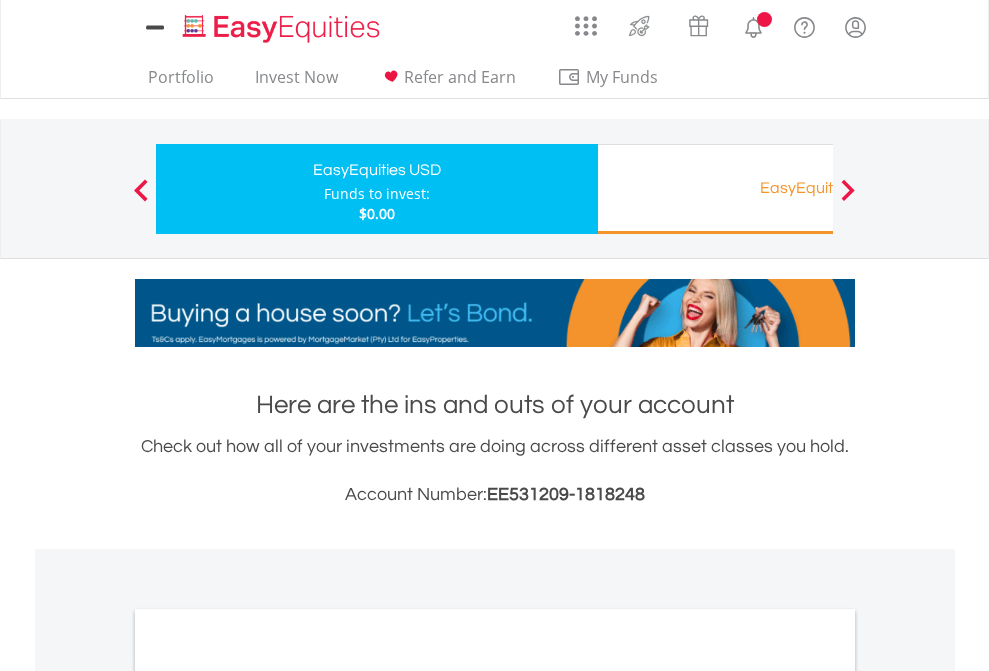 scroll, scrollTop: 1202, scrollLeft: 0, axis: vertical 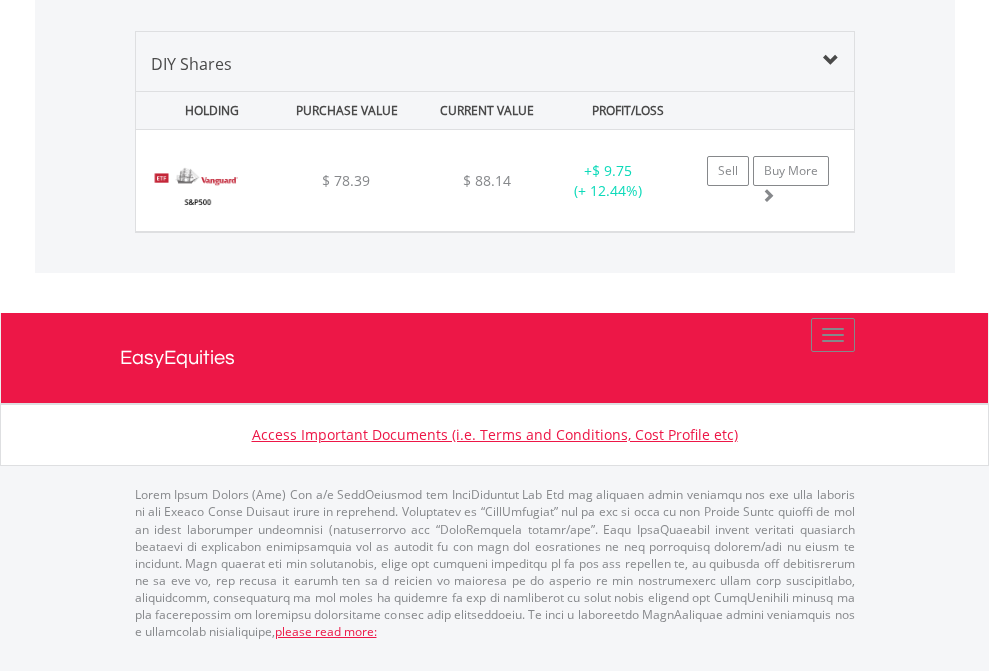 click on "EasyEquities RA" at bounding box center [818, -1339] 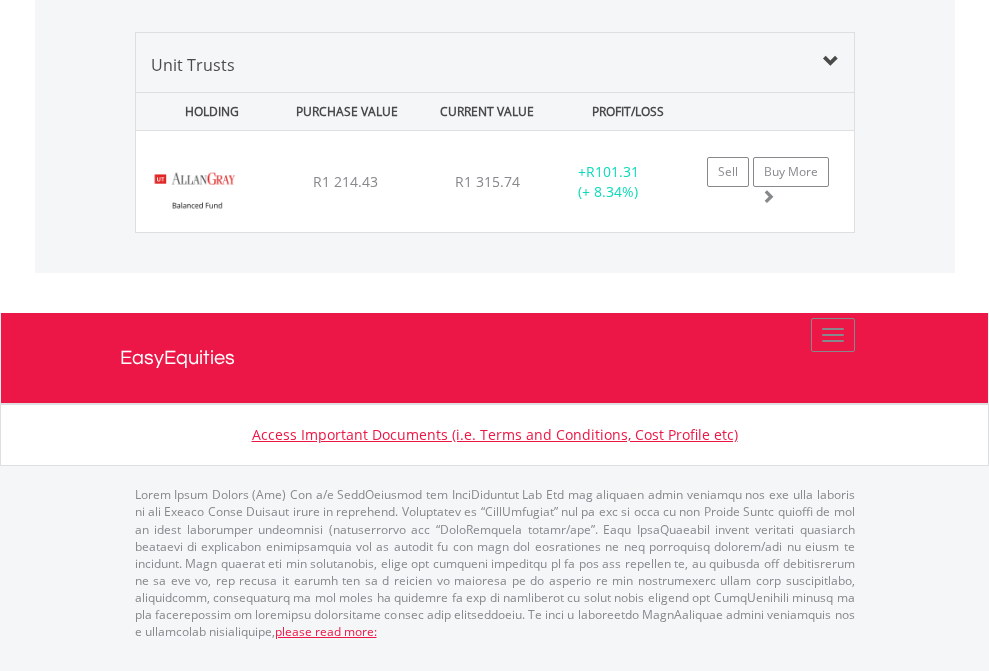 scroll, scrollTop: 2265, scrollLeft: 0, axis: vertical 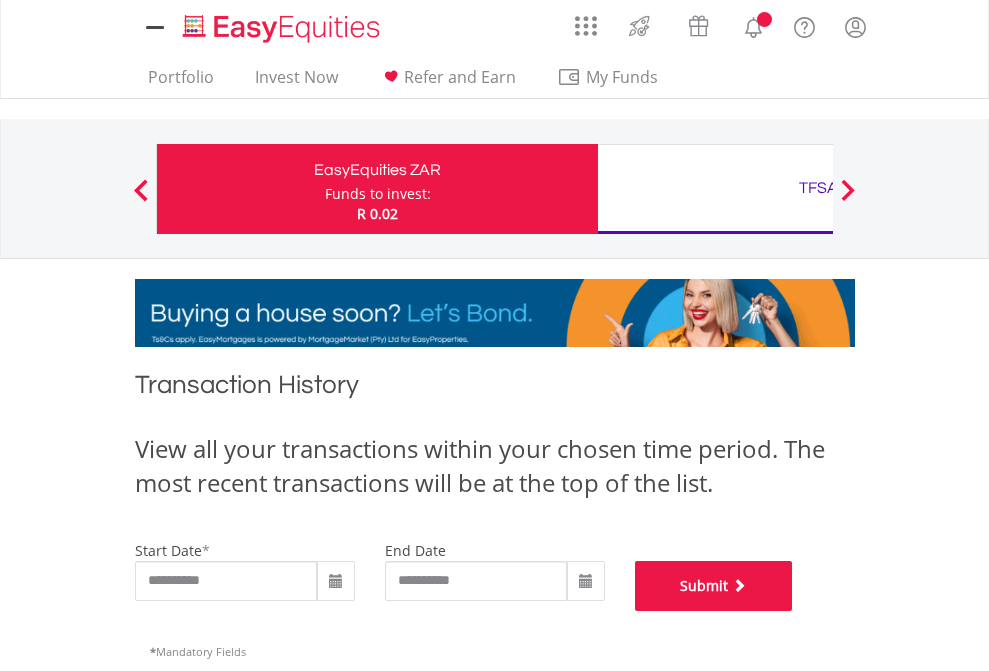 click on "Submit" at bounding box center (714, 586) 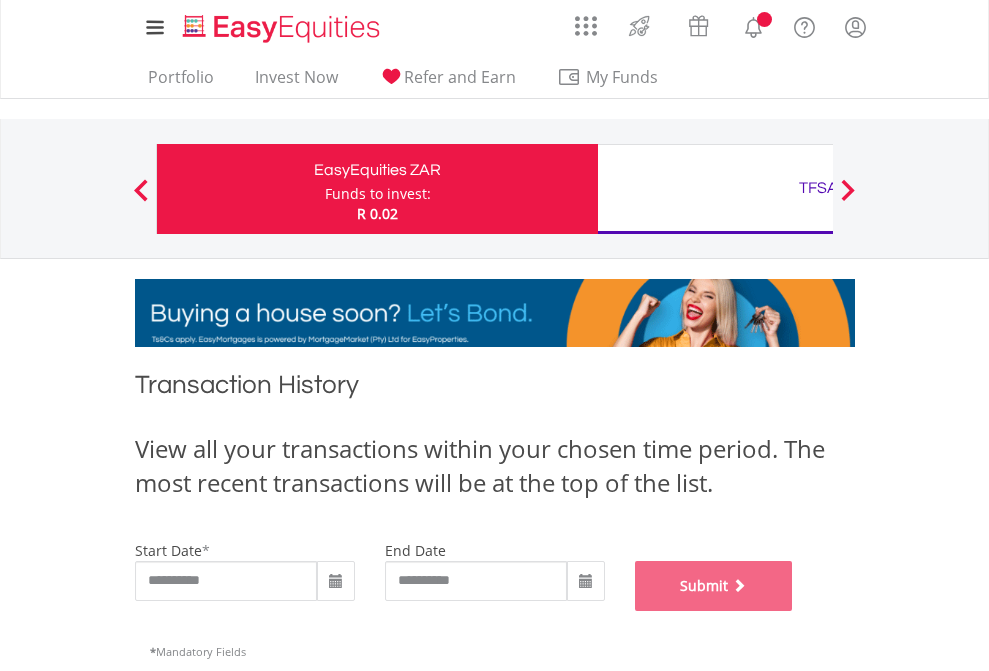 scroll, scrollTop: 811, scrollLeft: 0, axis: vertical 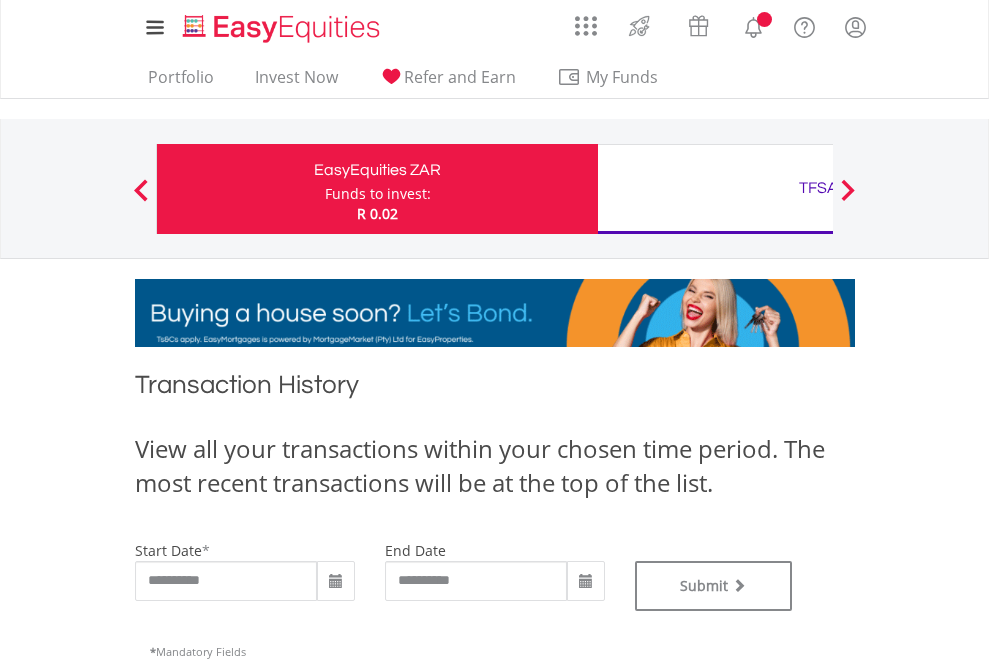 click on "TFSA" at bounding box center (818, 188) 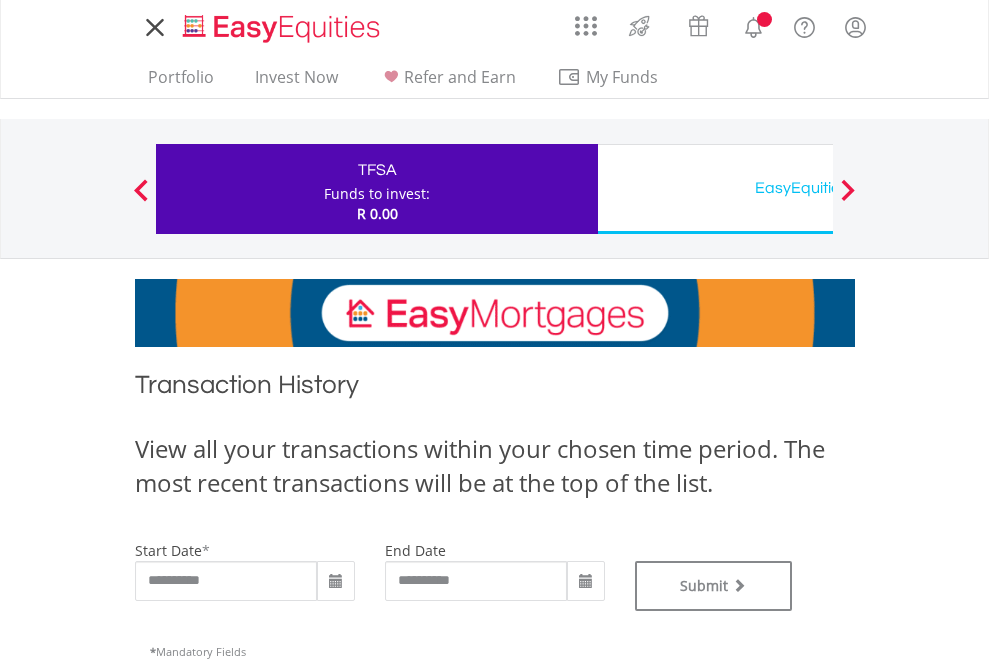 scroll, scrollTop: 0, scrollLeft: 0, axis: both 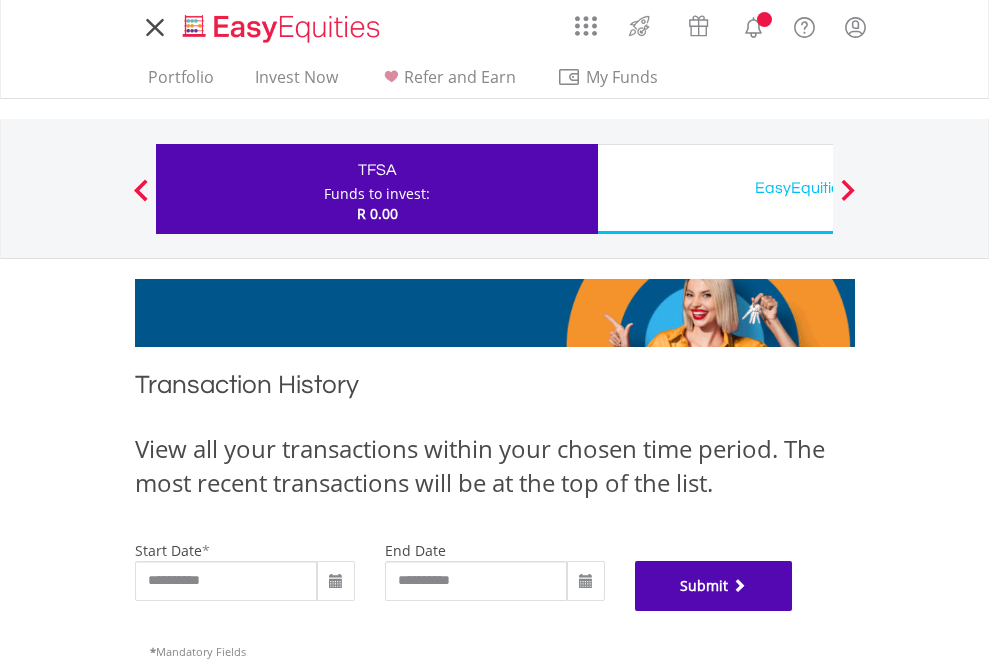 click on "Submit" at bounding box center (714, 586) 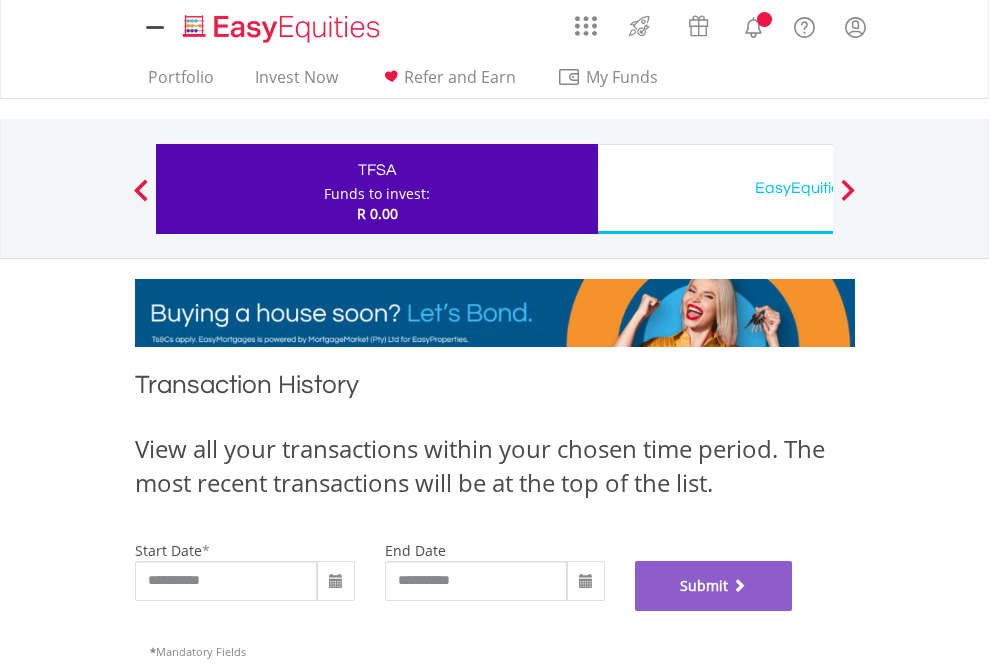 scroll, scrollTop: 811, scrollLeft: 0, axis: vertical 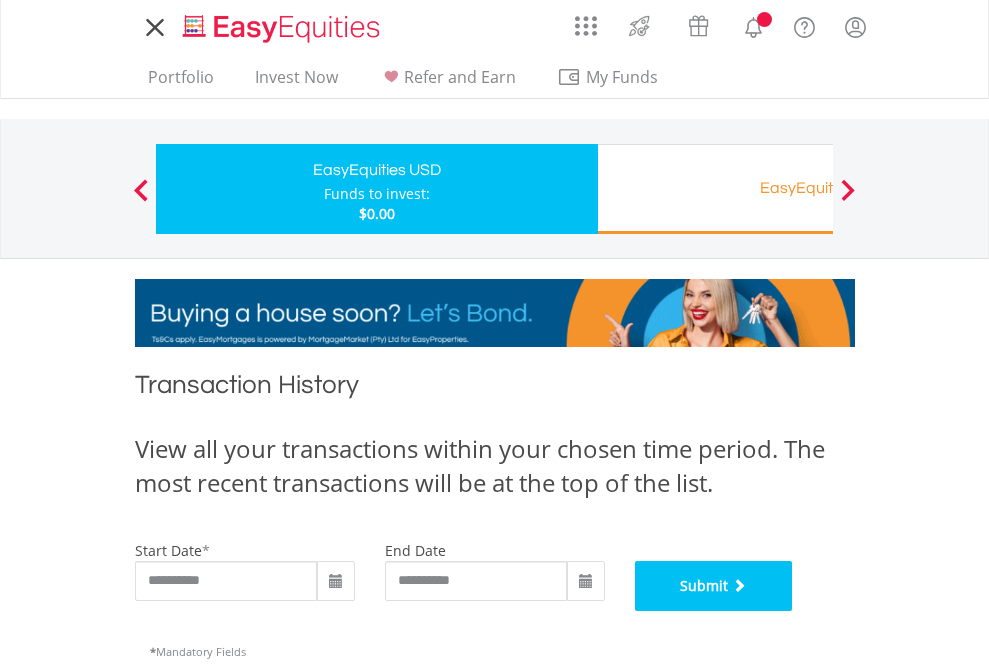 click on "Submit" at bounding box center [714, 586] 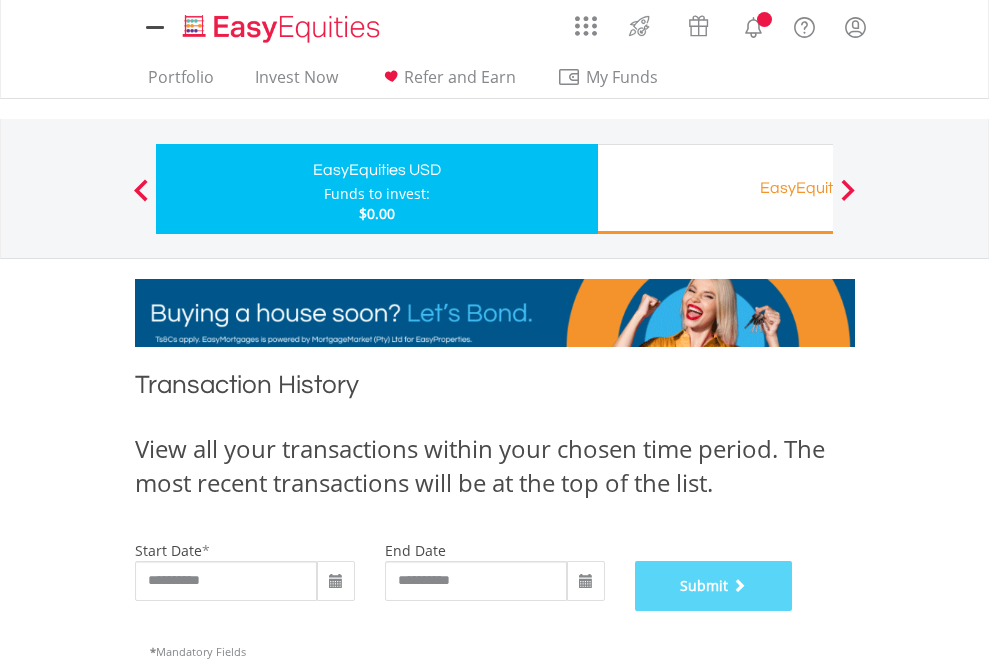 scroll, scrollTop: 811, scrollLeft: 0, axis: vertical 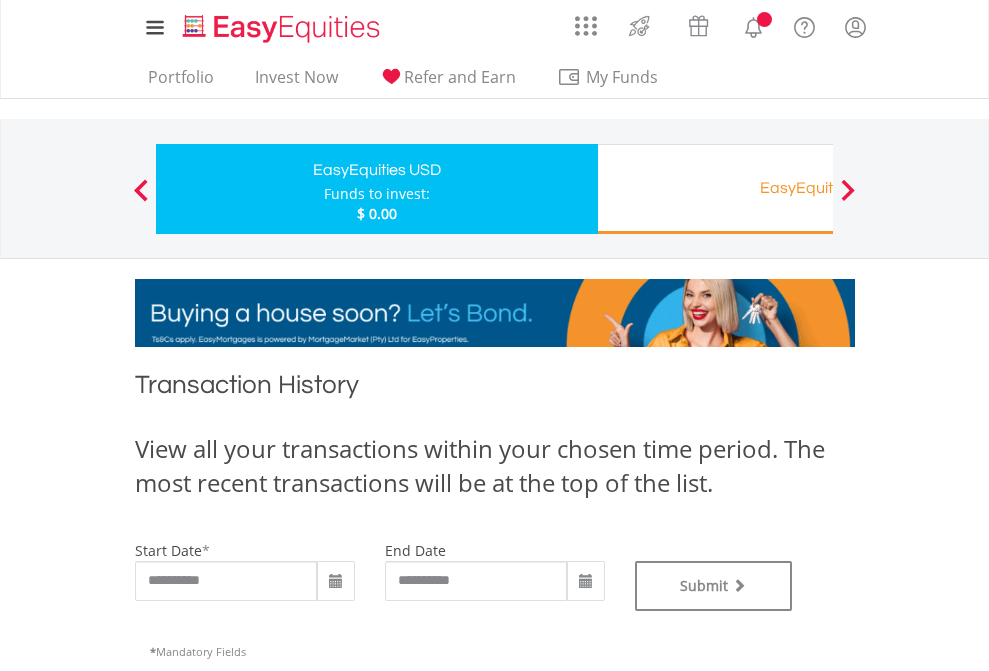 click on "EasyEquities RA" at bounding box center [818, 188] 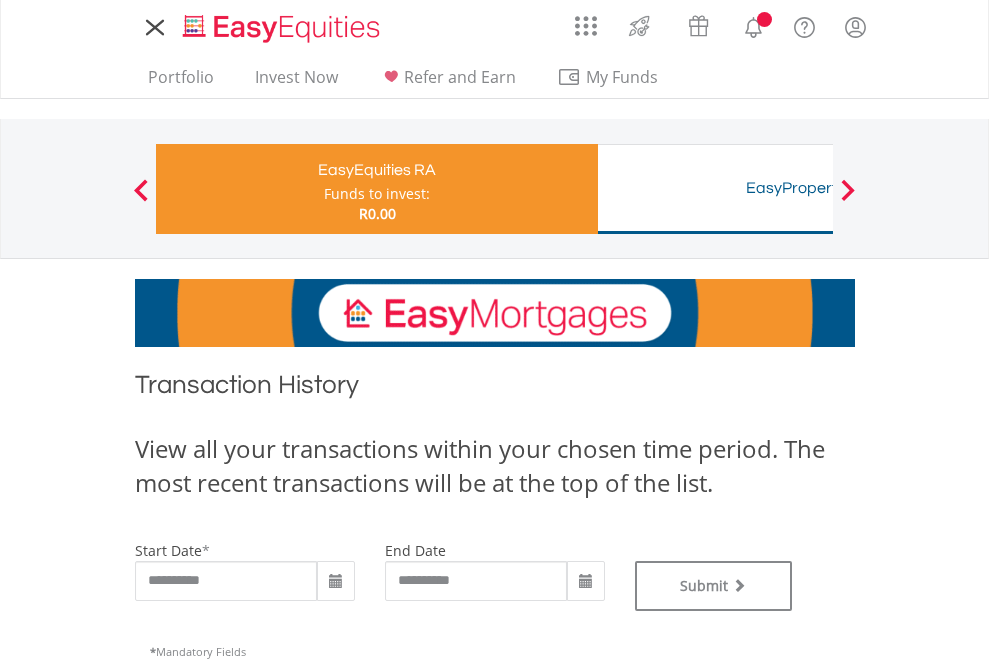 scroll, scrollTop: 0, scrollLeft: 0, axis: both 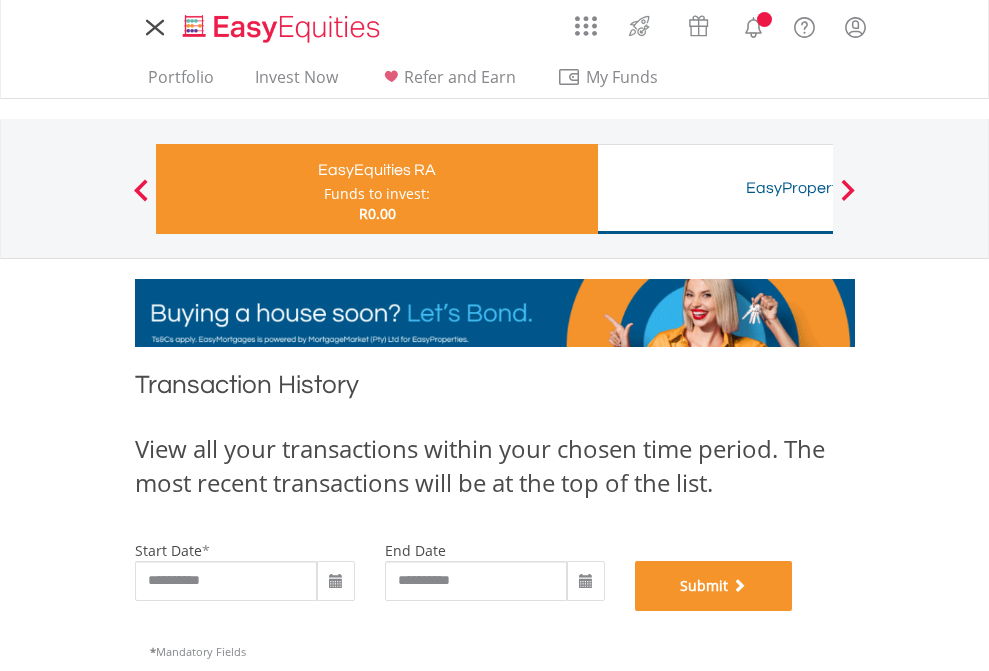 click on "Submit" at bounding box center [714, 586] 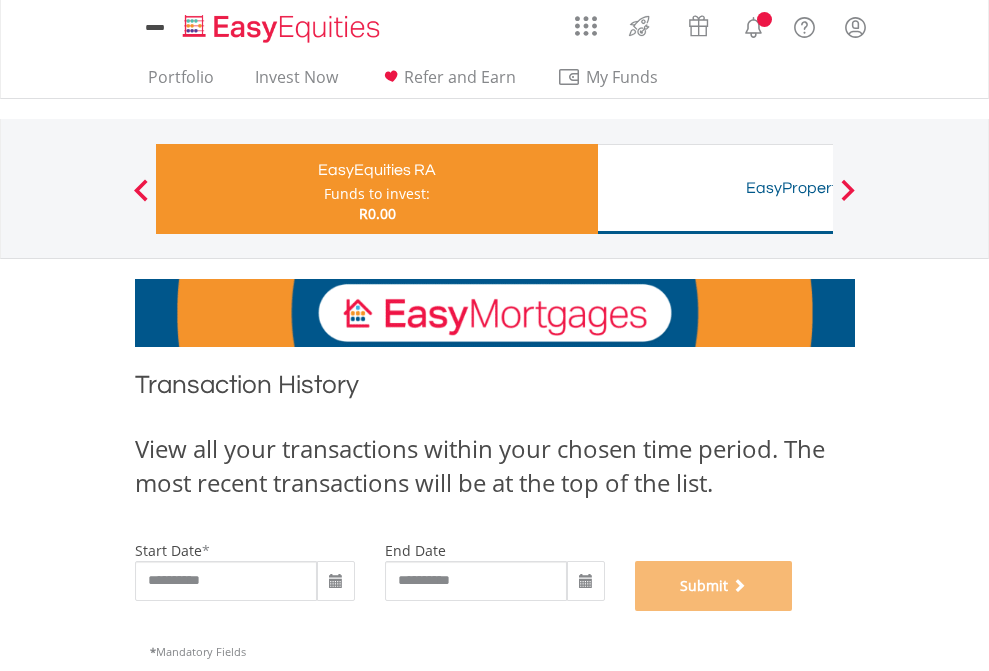 scroll, scrollTop: 811, scrollLeft: 0, axis: vertical 